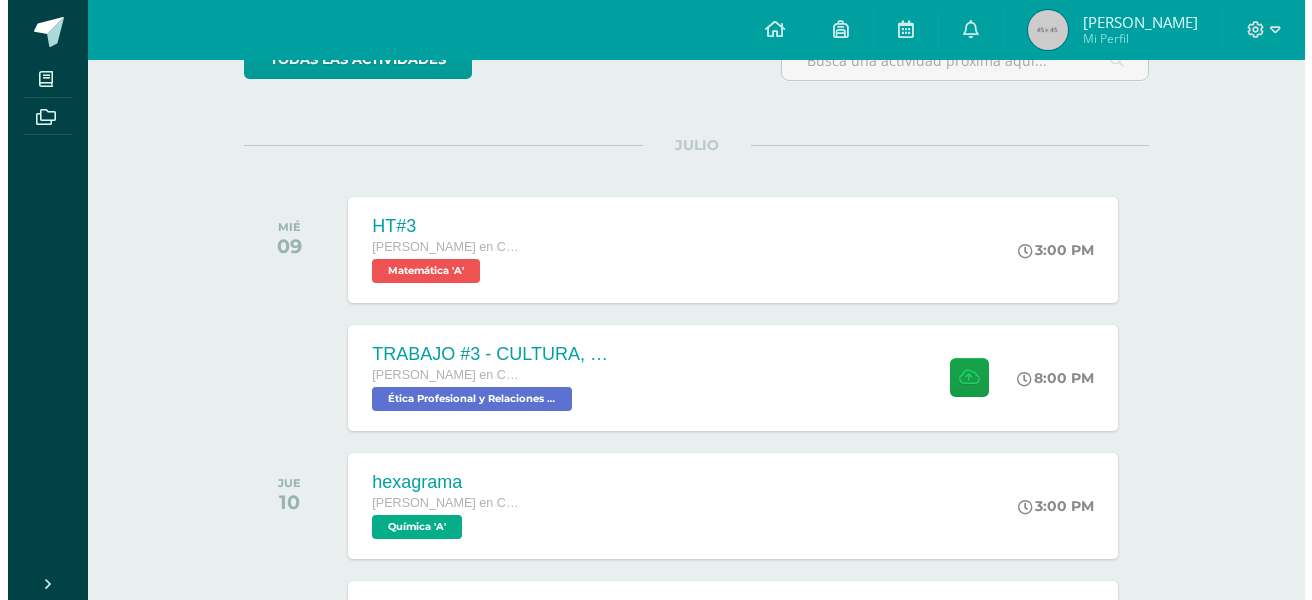 scroll, scrollTop: 200, scrollLeft: 0, axis: vertical 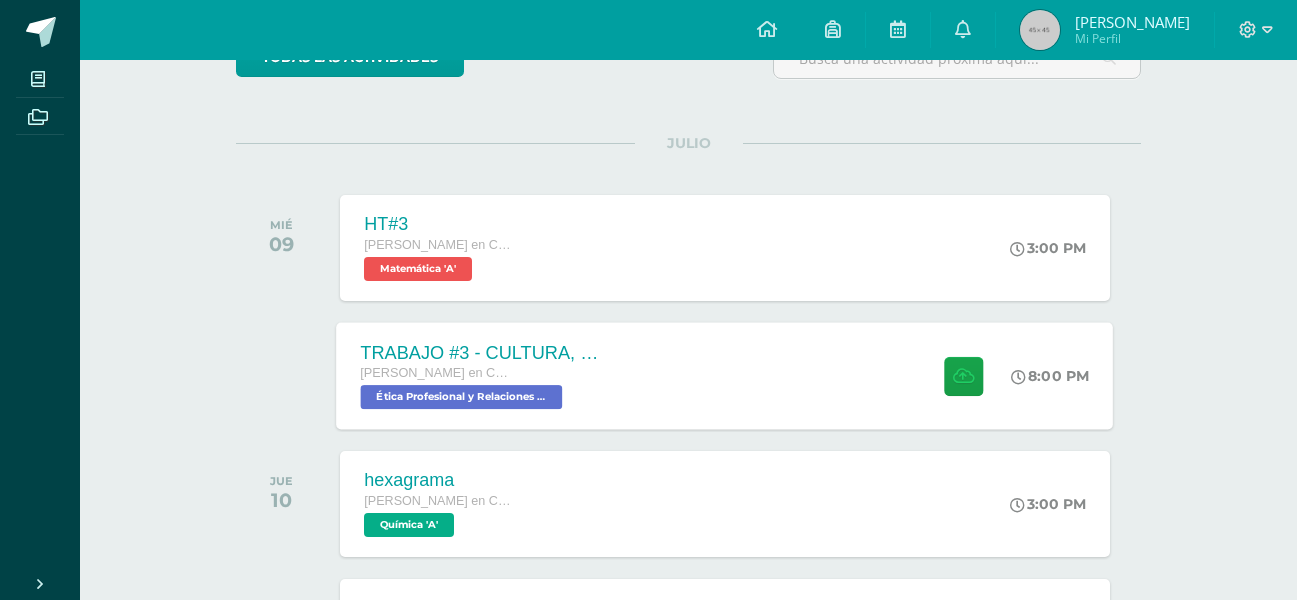click on "TRABAJO #3 - CULTURA, IDENTIDAD Y MULTICULTURALIDAD
Quinto Bachillerato en CCLL con Orientación en Computación
Ética Profesional y Relaciones Humanas 'A'
8:00 PM
TRABAJO #3 - CULTURA, IDENTIDAD Y MULTICULTURALIDAD" at bounding box center [725, 375] 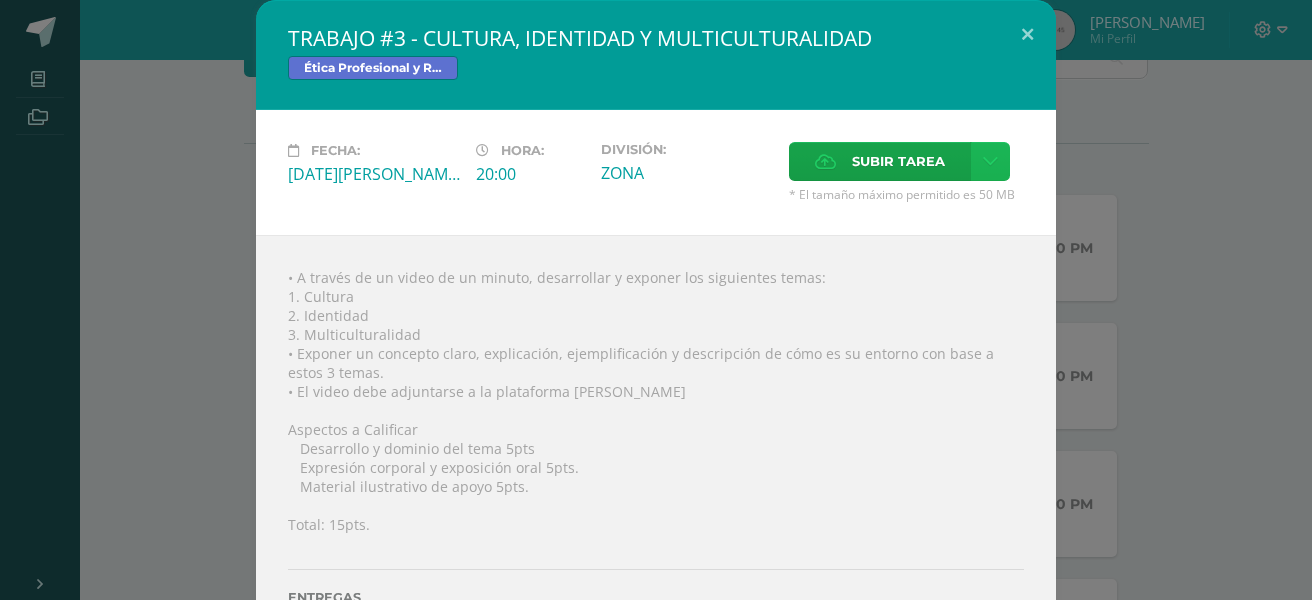 click at bounding box center [990, 161] 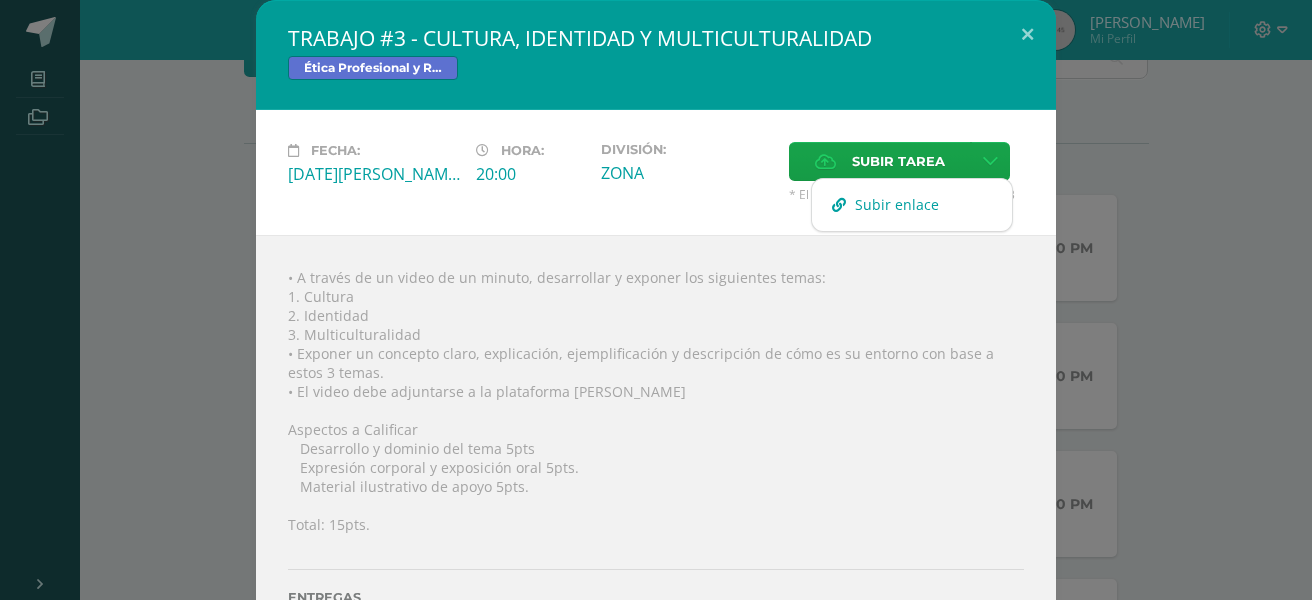 click on "Subir enlace" at bounding box center [897, 204] 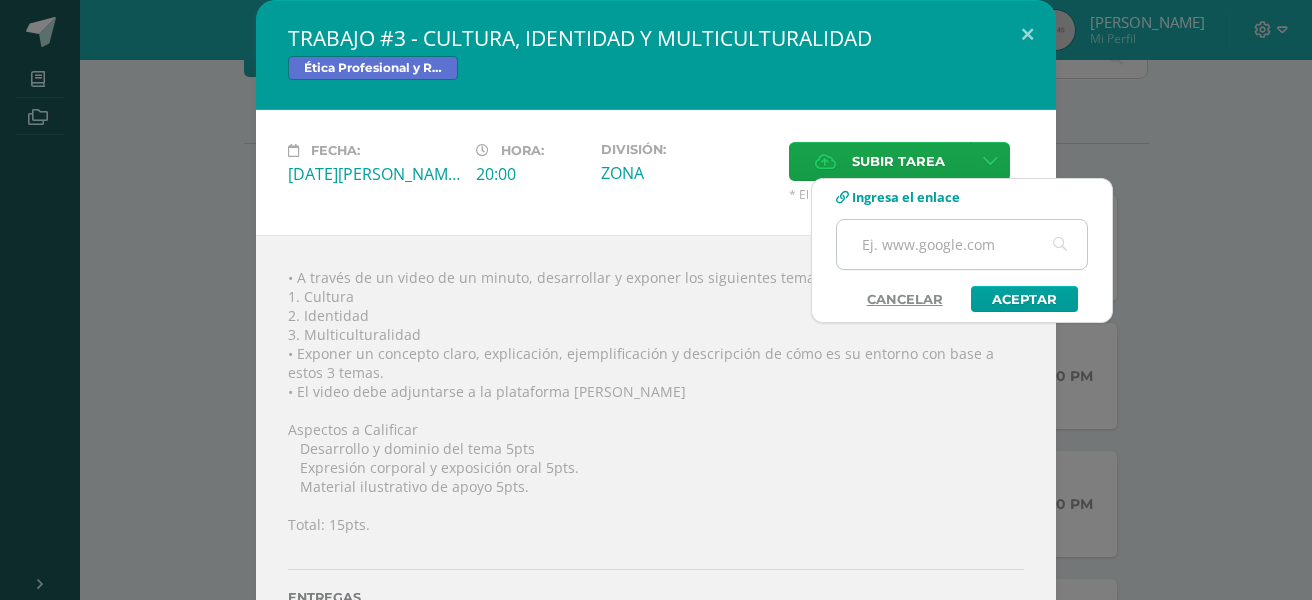 click at bounding box center [962, 244] 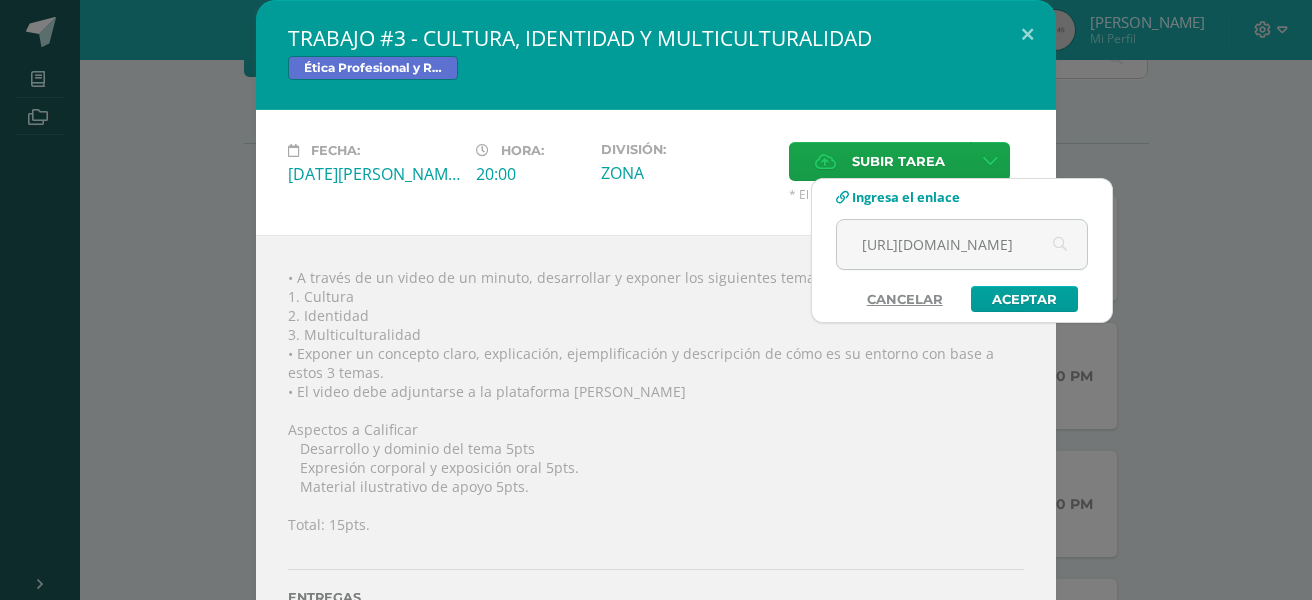 scroll, scrollTop: 0, scrollLeft: 410, axis: horizontal 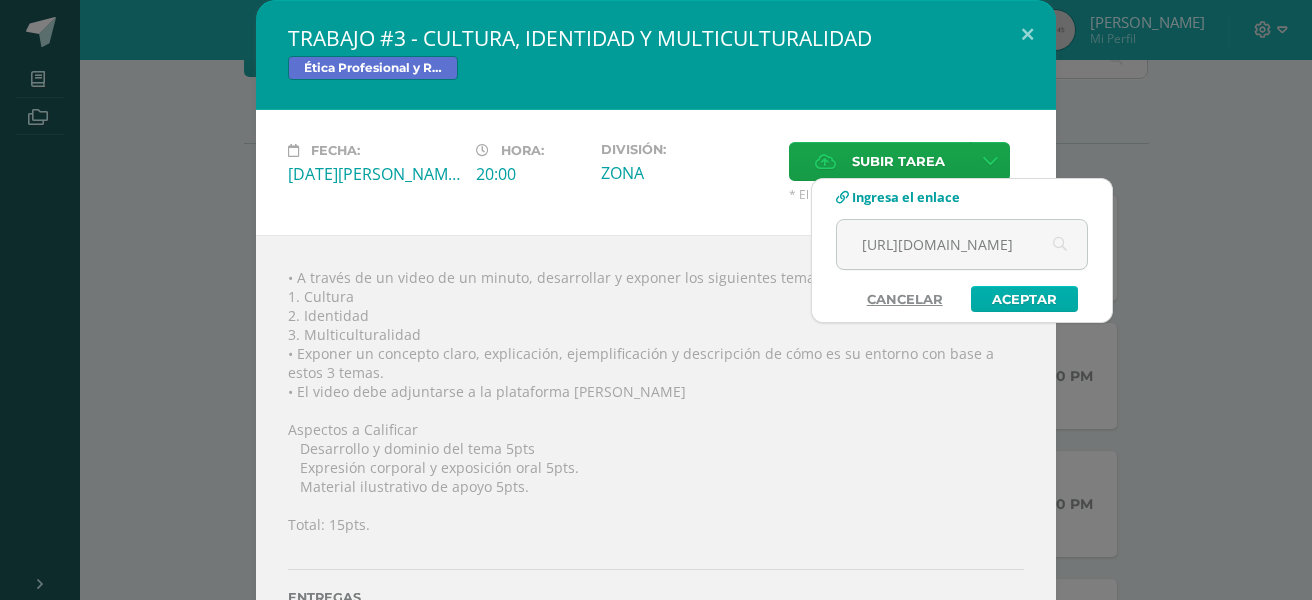 type on "https://mega.nz/file/hO1XxAyD#E18nxp_NUe0geIPT5XCjMD55j1MYwcCB6KbRj2UD_CM" 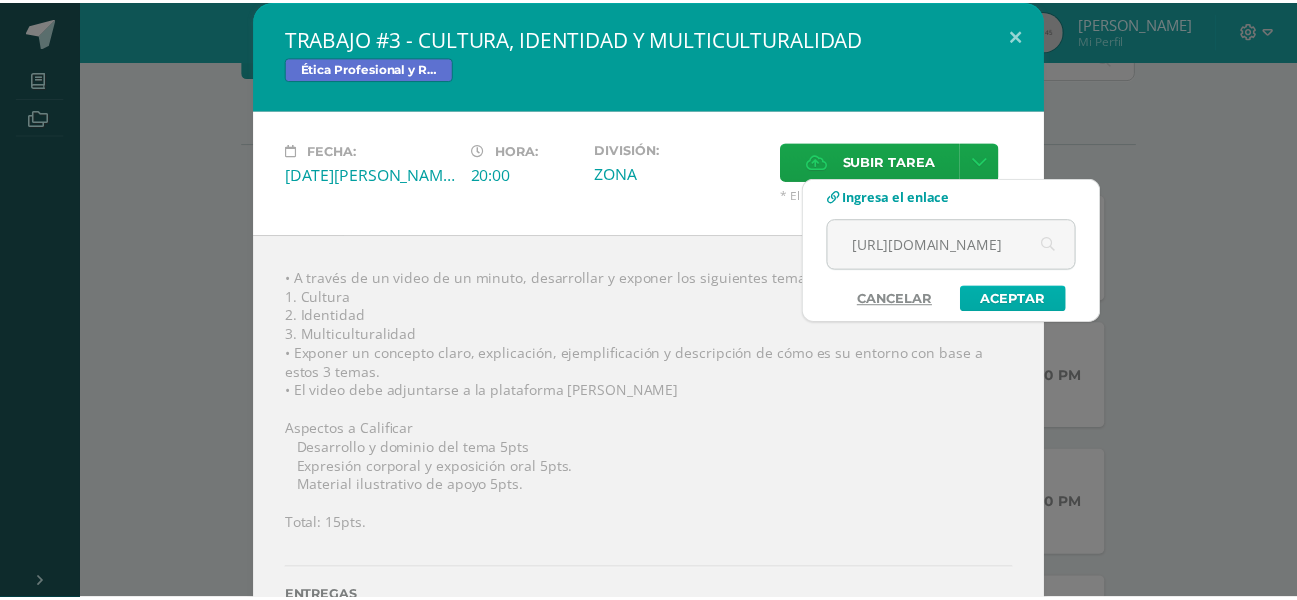 scroll, scrollTop: 0, scrollLeft: 0, axis: both 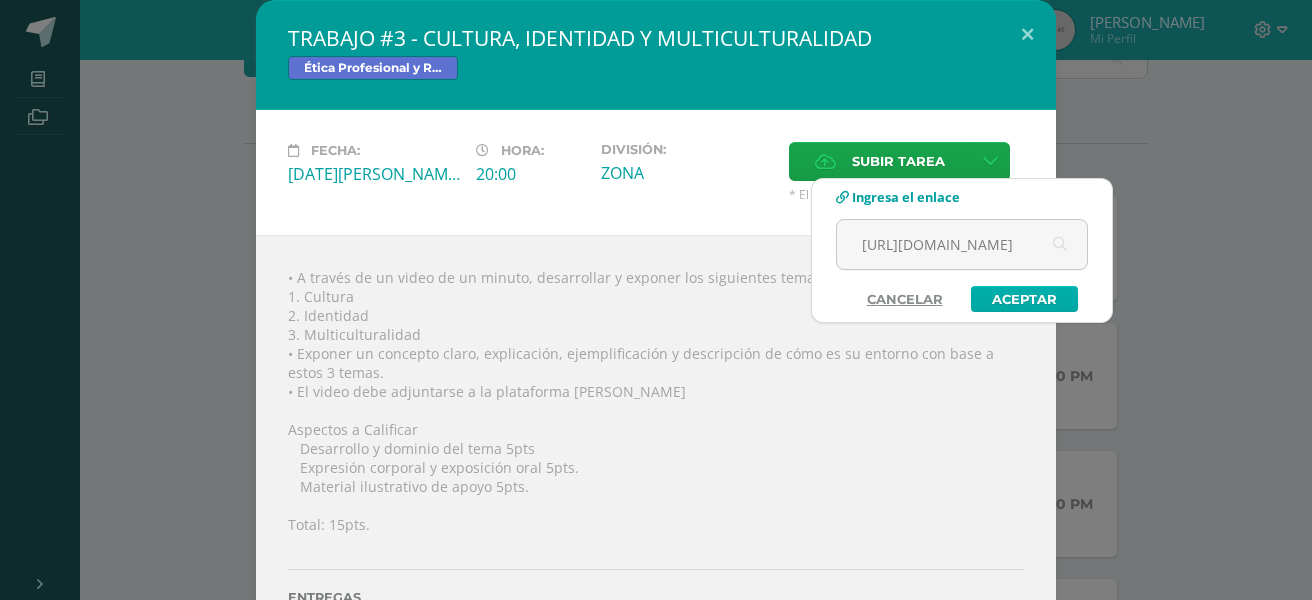 click on "Aceptar" at bounding box center (1024, 299) 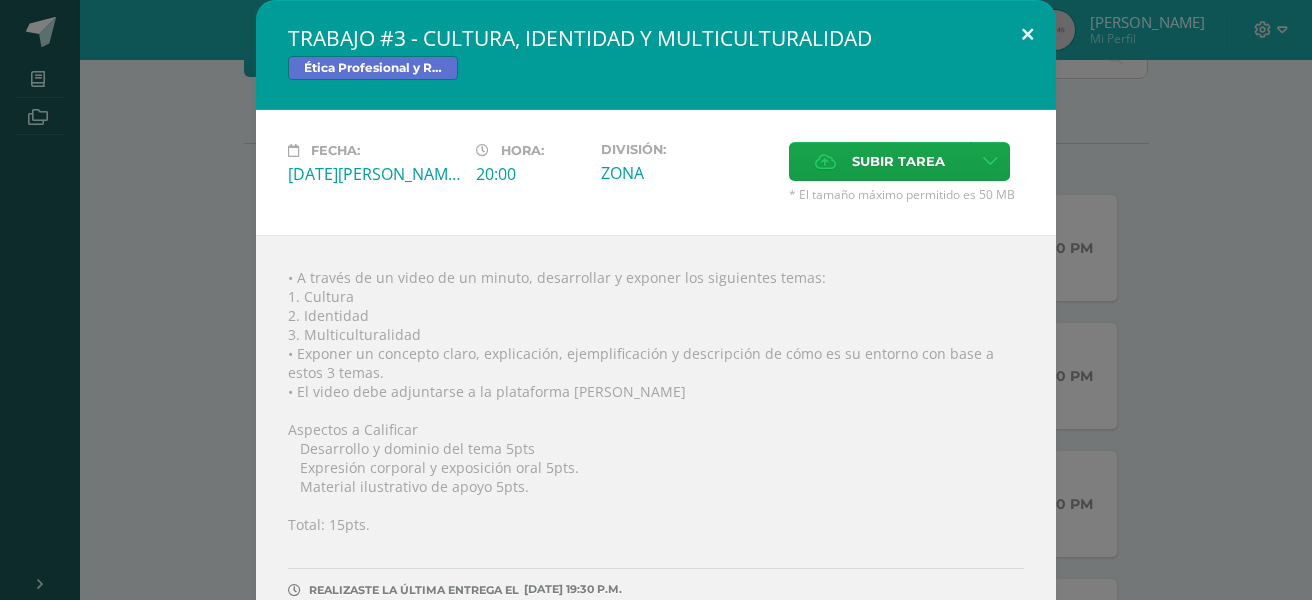 click at bounding box center (1027, 34) 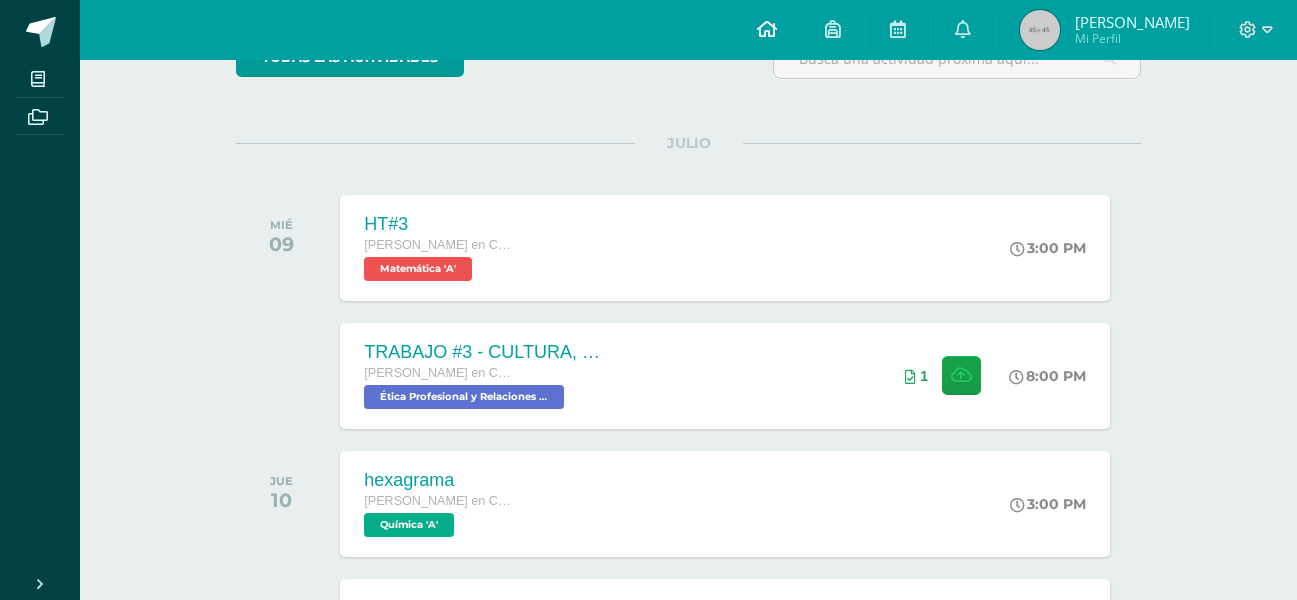 click at bounding box center [767, 30] 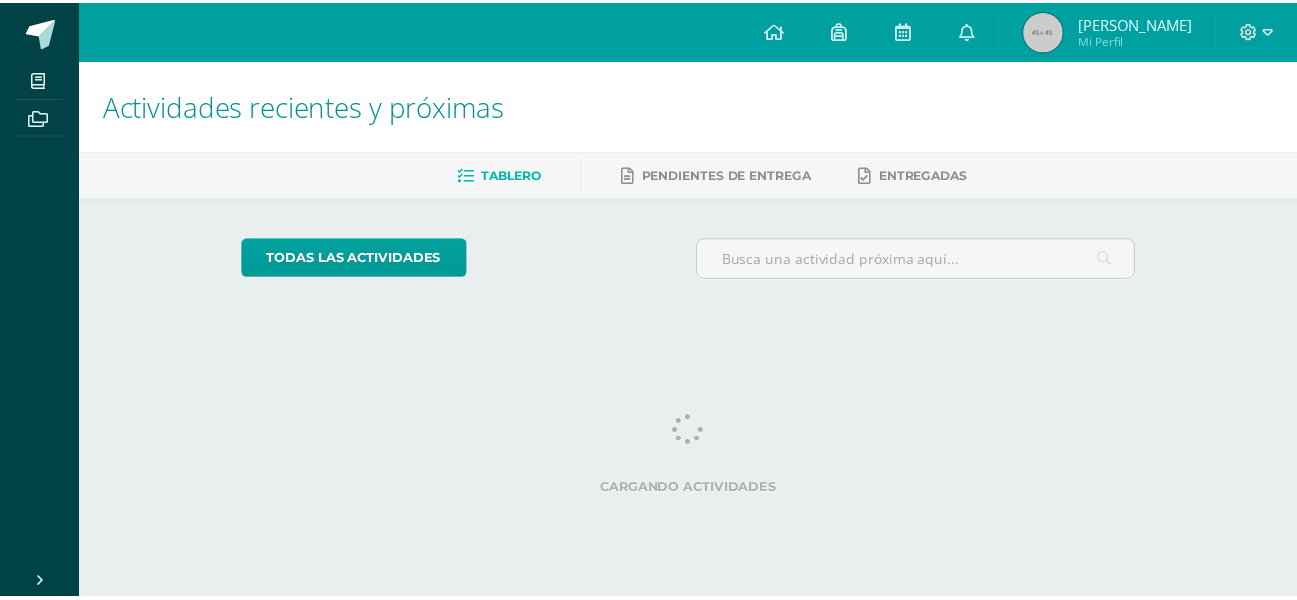 scroll, scrollTop: 0, scrollLeft: 0, axis: both 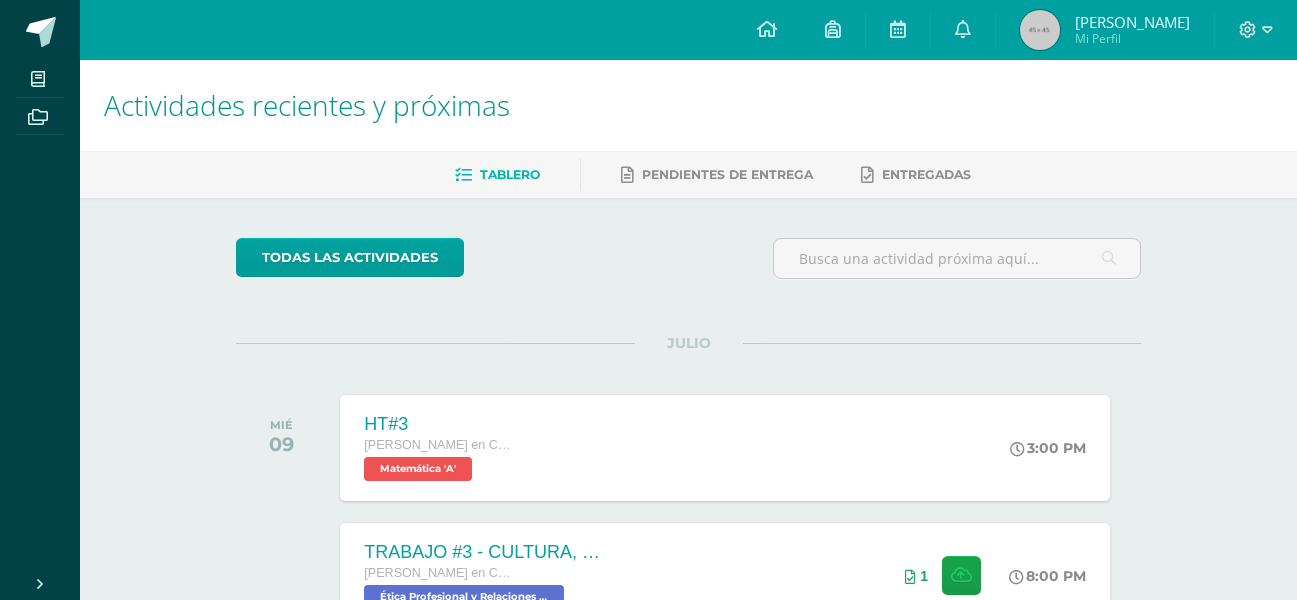 click at bounding box center [767, 30] 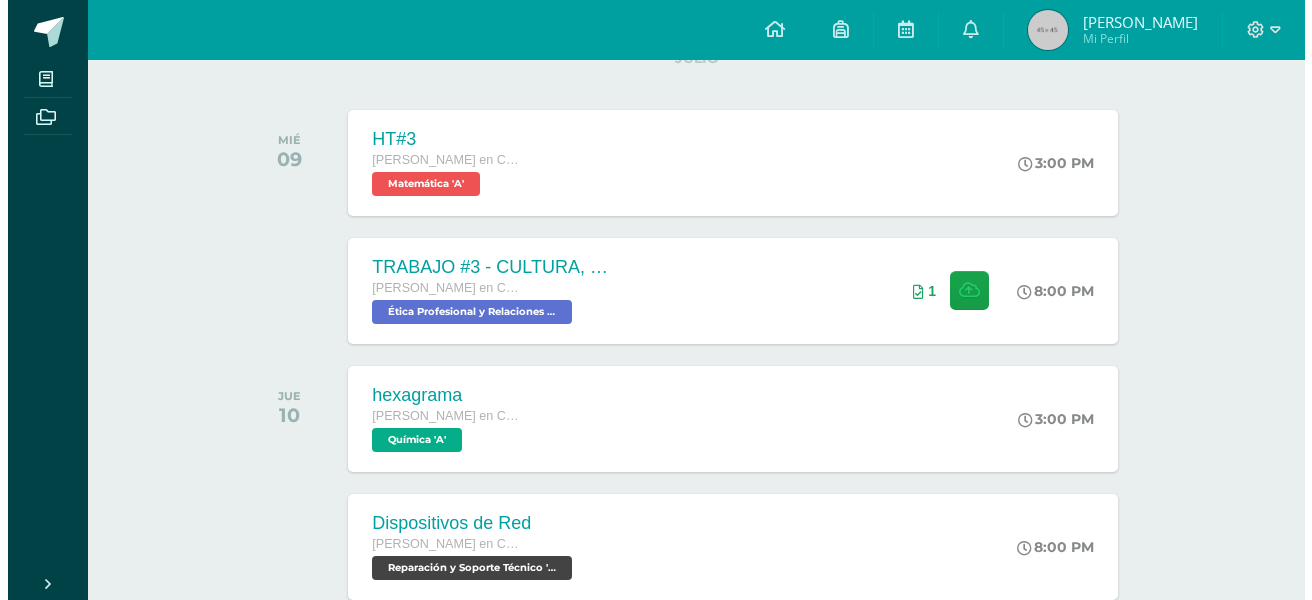 scroll, scrollTop: 321, scrollLeft: 0, axis: vertical 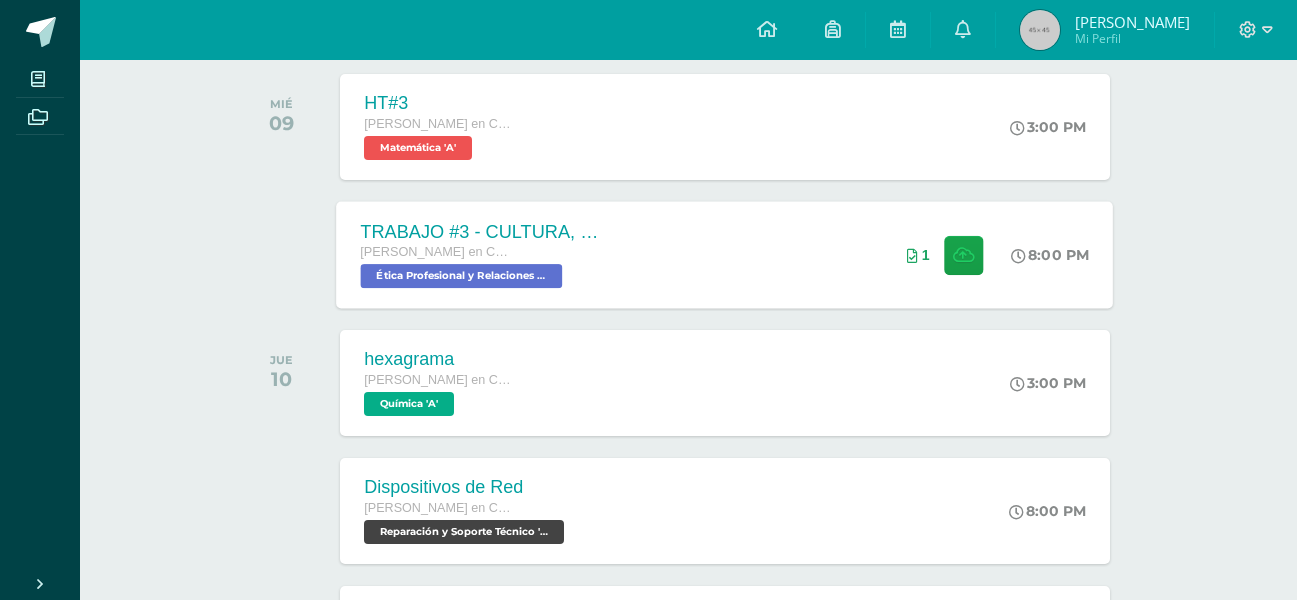 click on "TRABAJO #3 - CULTURA, IDENTIDAD Y MULTICULTURALIDAD
Quinto Bachillerato en CCLL con Orientación en Computación
Ética Profesional y Relaciones Humanas 'A'
8:00 PM
1
TRABAJO #3 - CULTURA, IDENTIDAD Y MULTICULTURALIDAD" at bounding box center [725, 254] 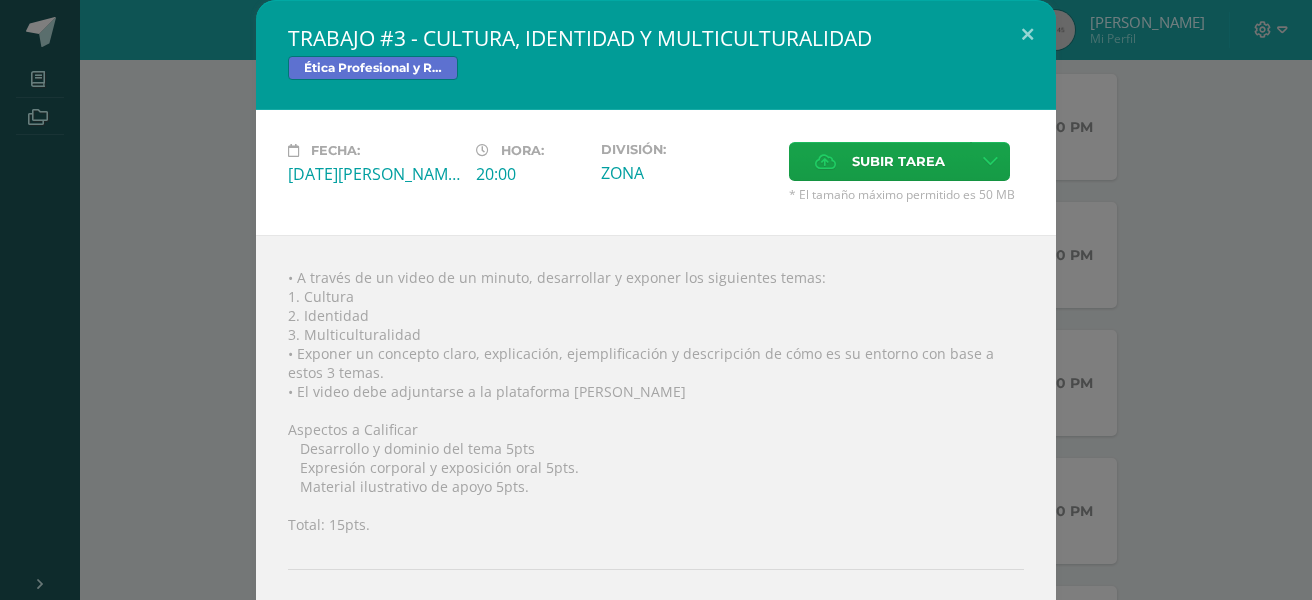 scroll, scrollTop: 118, scrollLeft: 0, axis: vertical 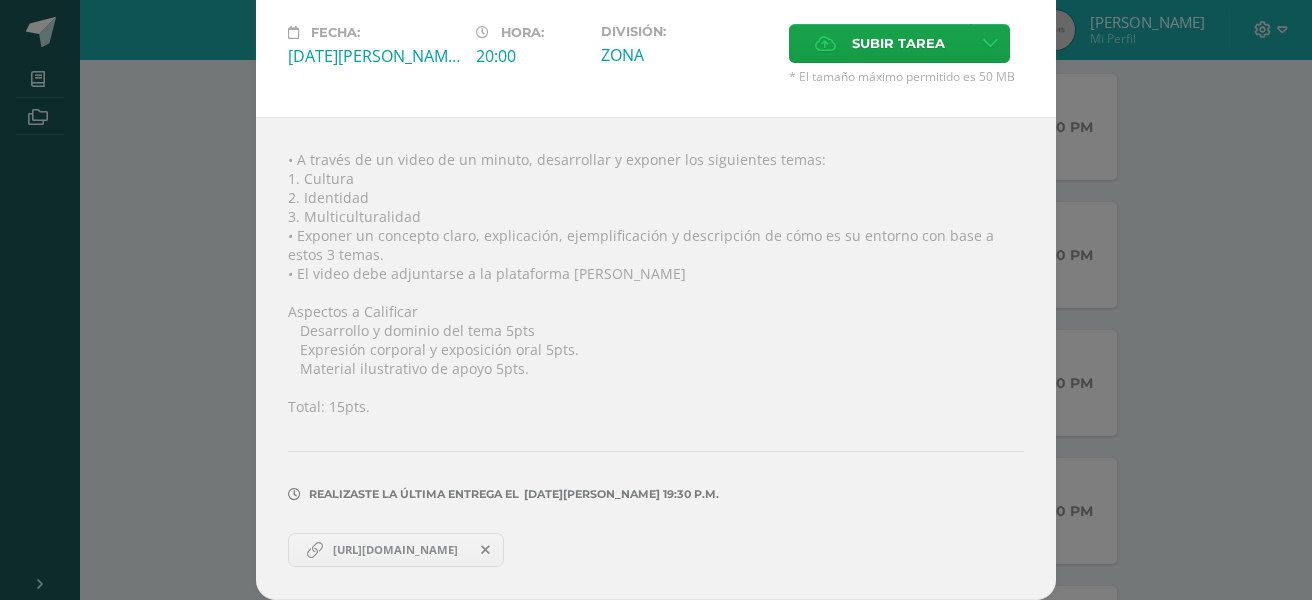 click on "https://mega.nz/file/hO1XxAyD#E18nxp_NUe0geIPT5XCjMD55j1MYwcCB6KbRj2UD_CM" at bounding box center [395, 550] 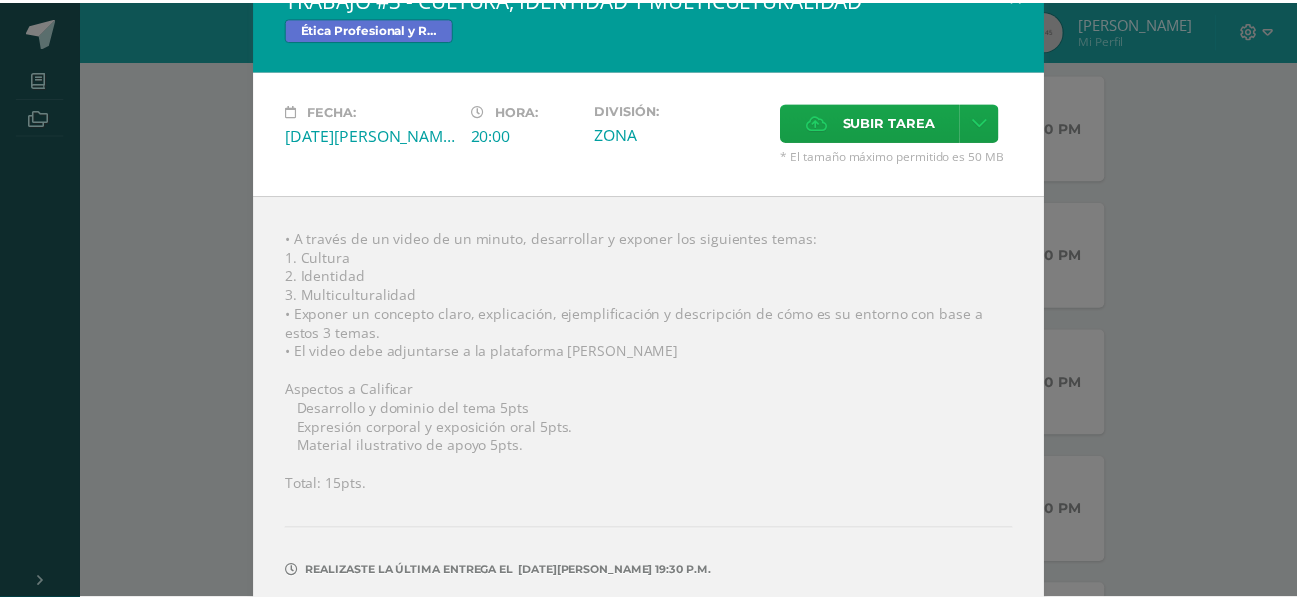 scroll, scrollTop: 0, scrollLeft: 0, axis: both 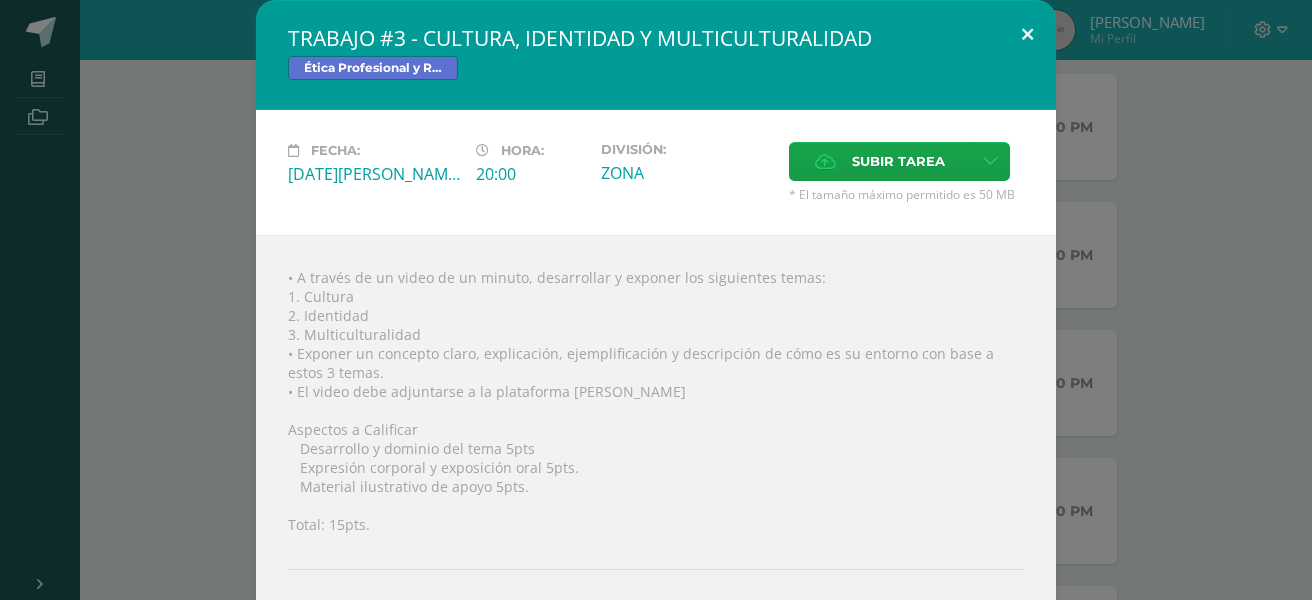 click at bounding box center (1027, 34) 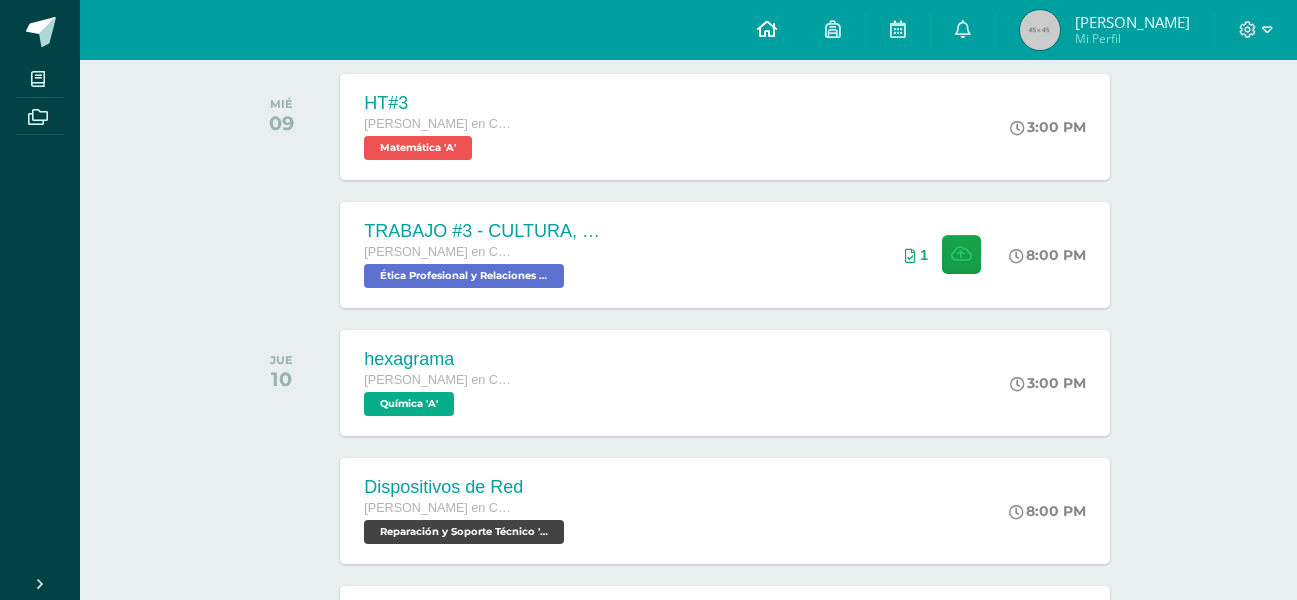 click at bounding box center [767, 30] 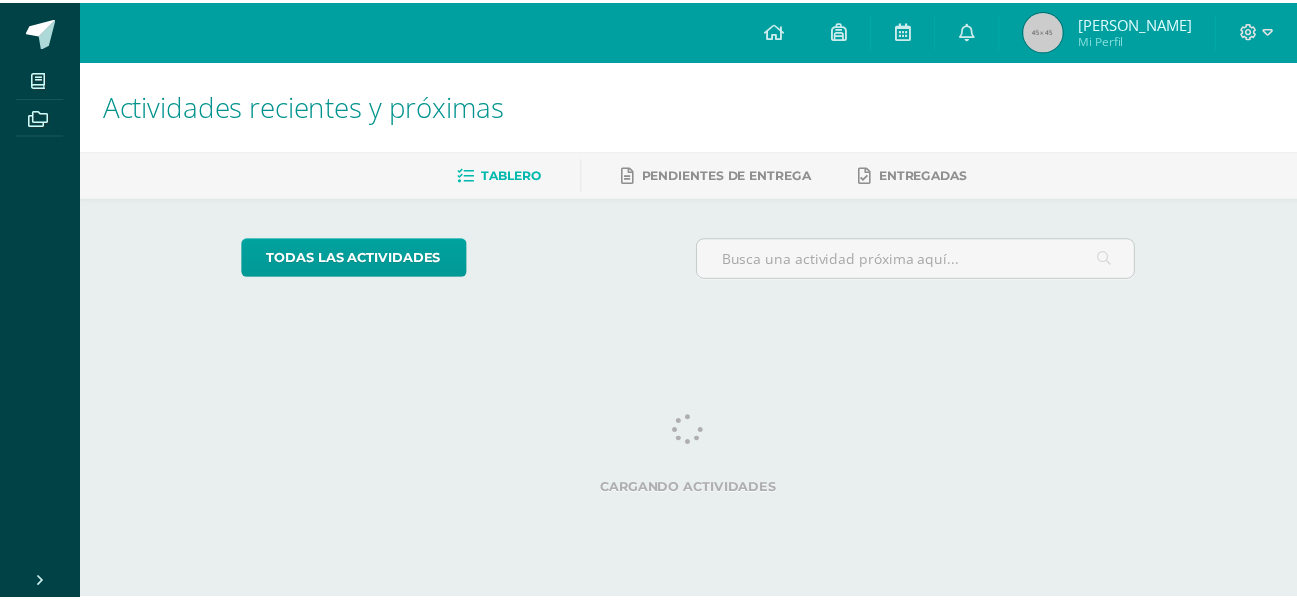 scroll, scrollTop: 0, scrollLeft: 0, axis: both 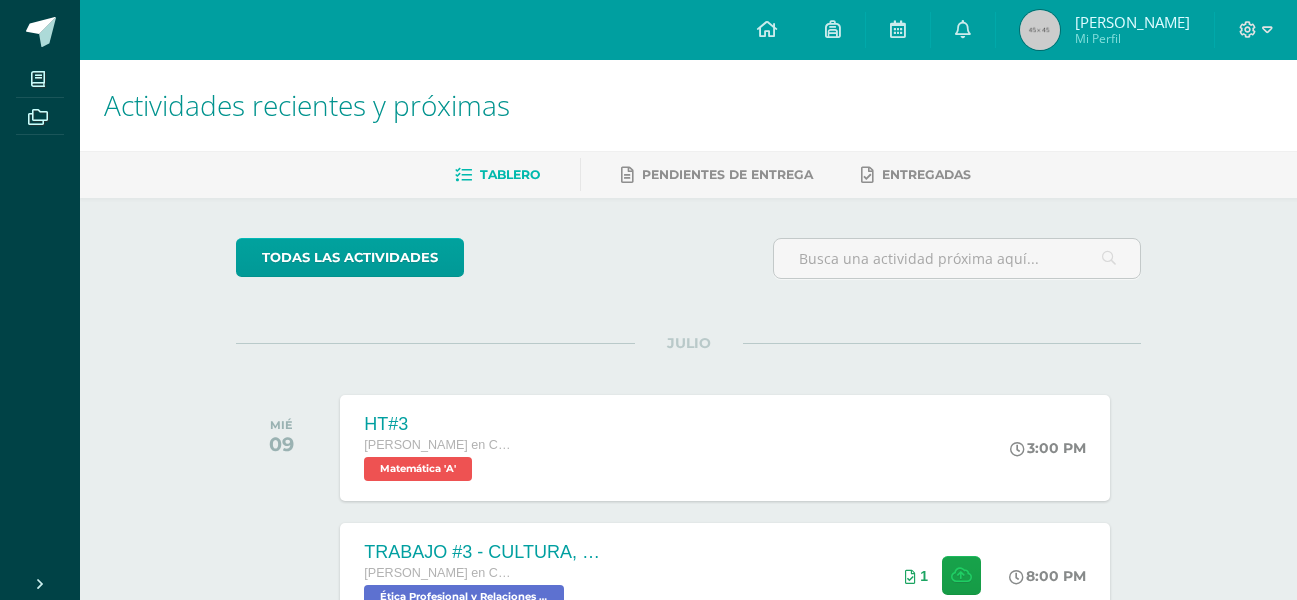 click at bounding box center [767, 30] 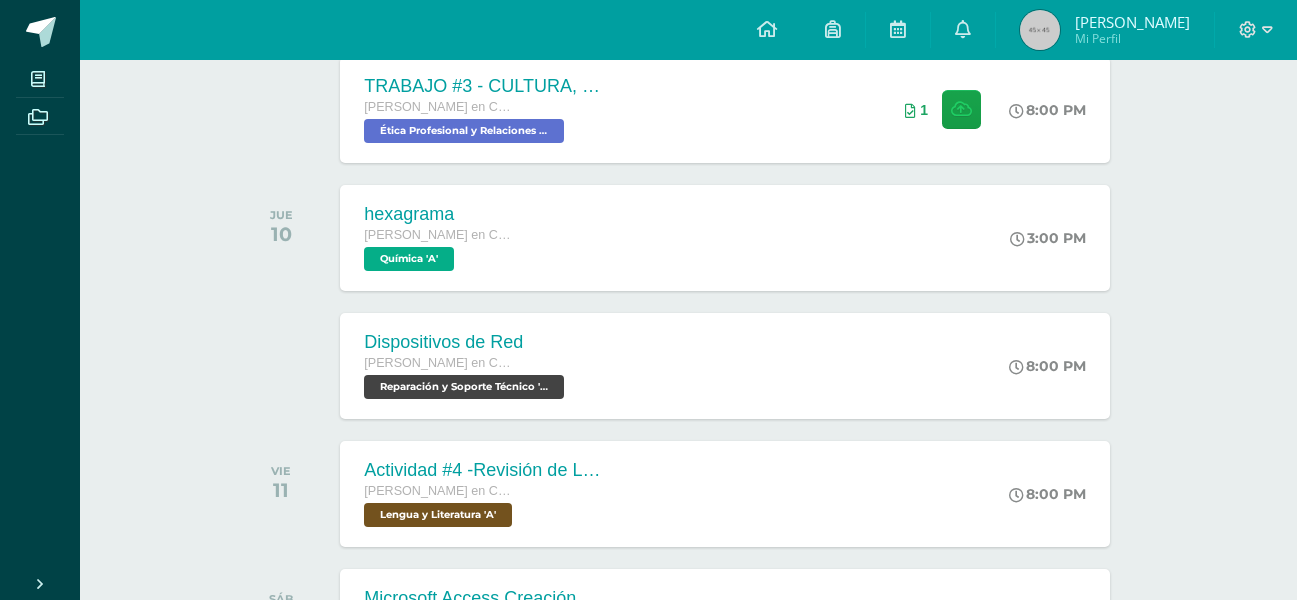 scroll, scrollTop: 467, scrollLeft: 0, axis: vertical 